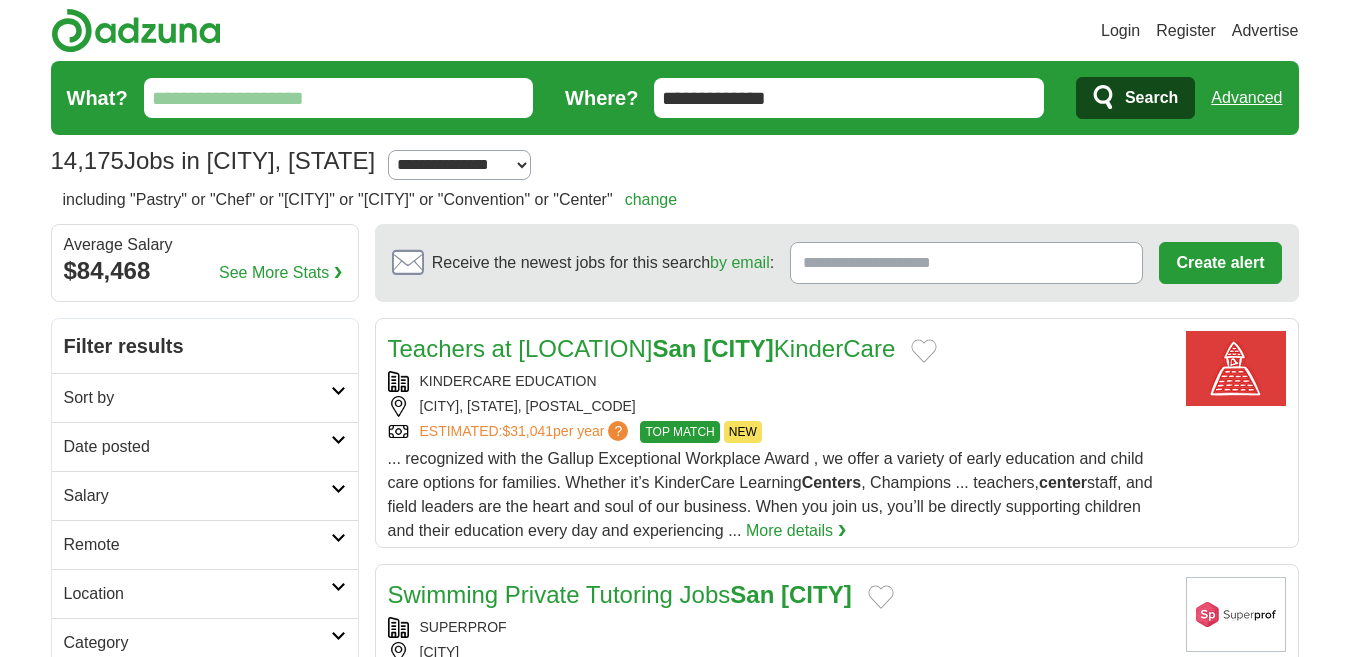 scroll, scrollTop: 0, scrollLeft: 0, axis: both 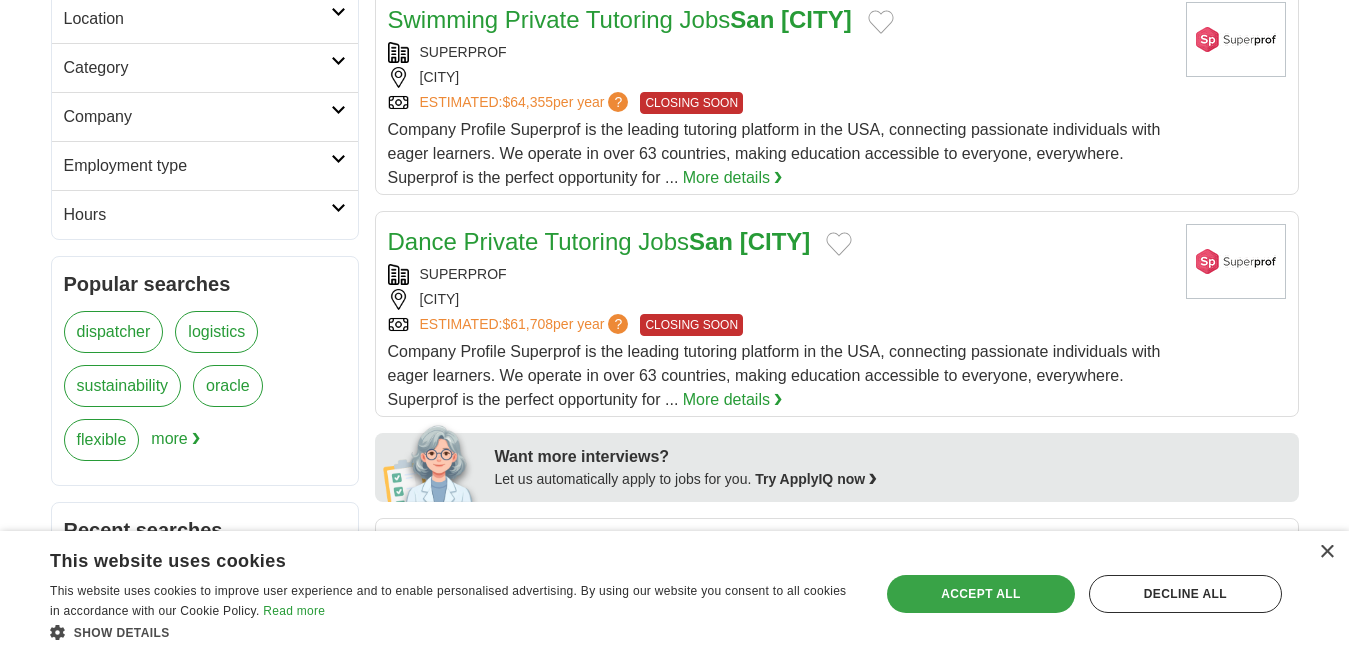 click on "Accept all" at bounding box center (981, 594) 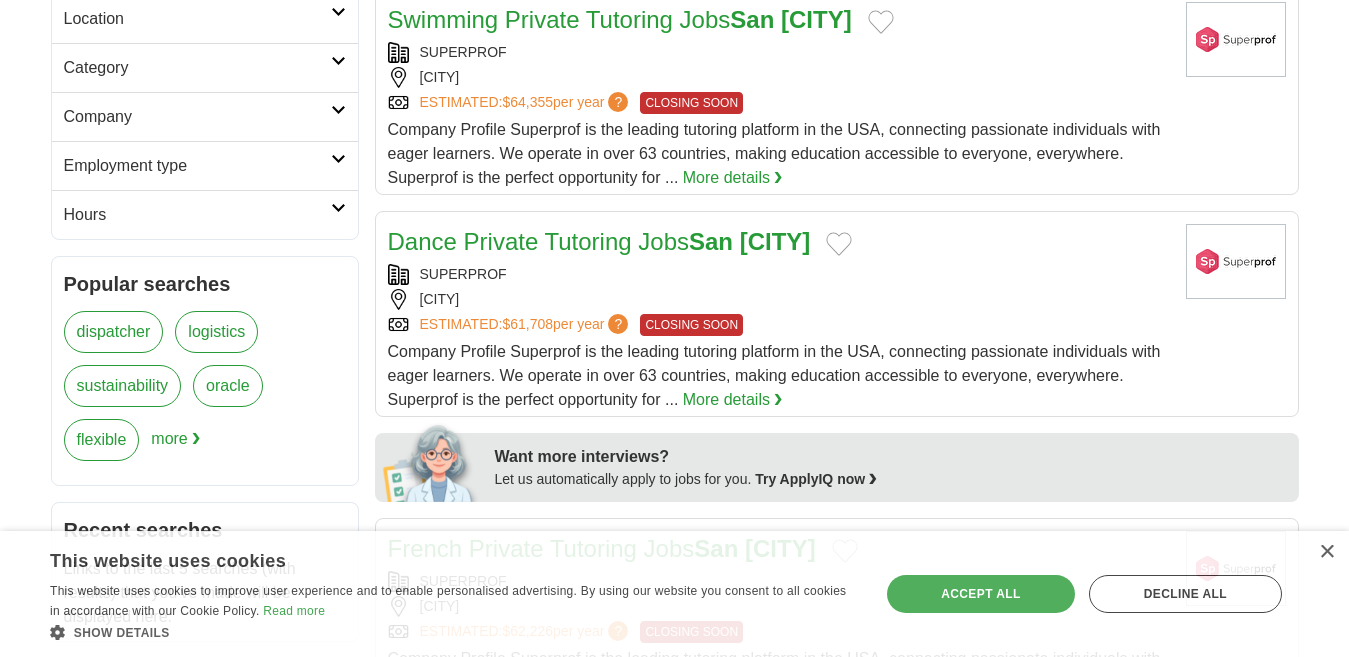 click on "Accept all" at bounding box center (981, 594) 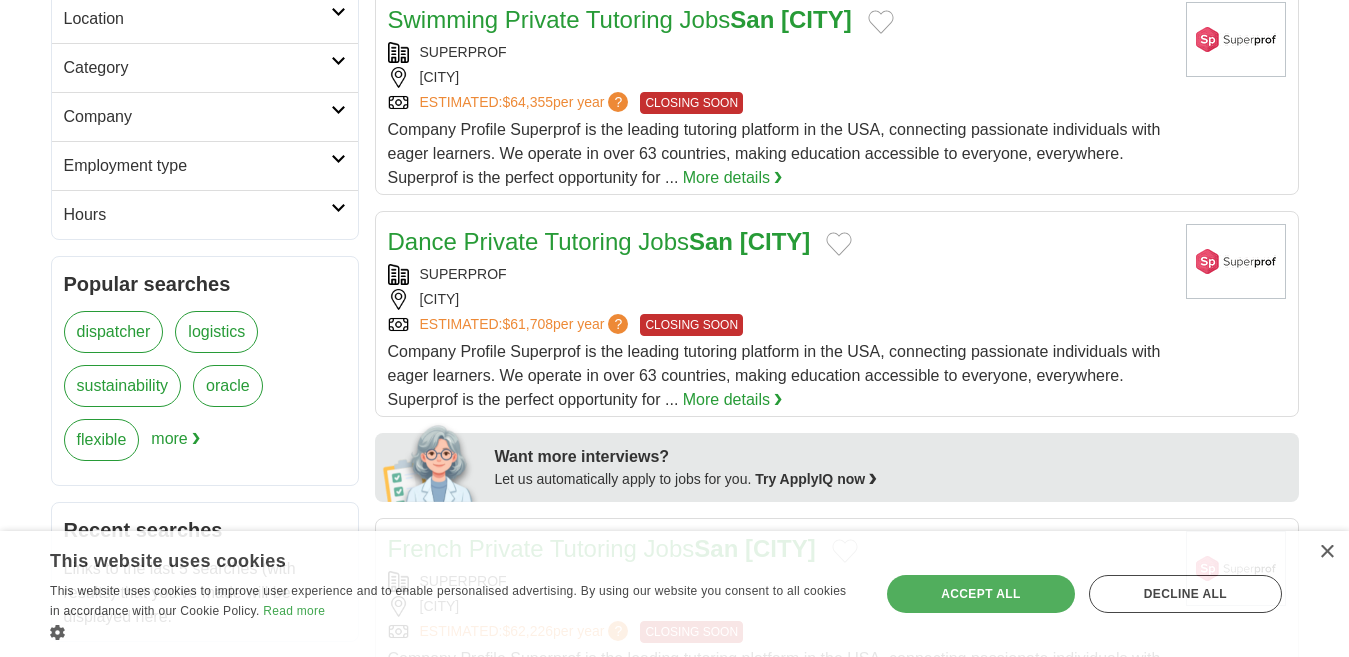 click on "Accept all" at bounding box center [981, 594] 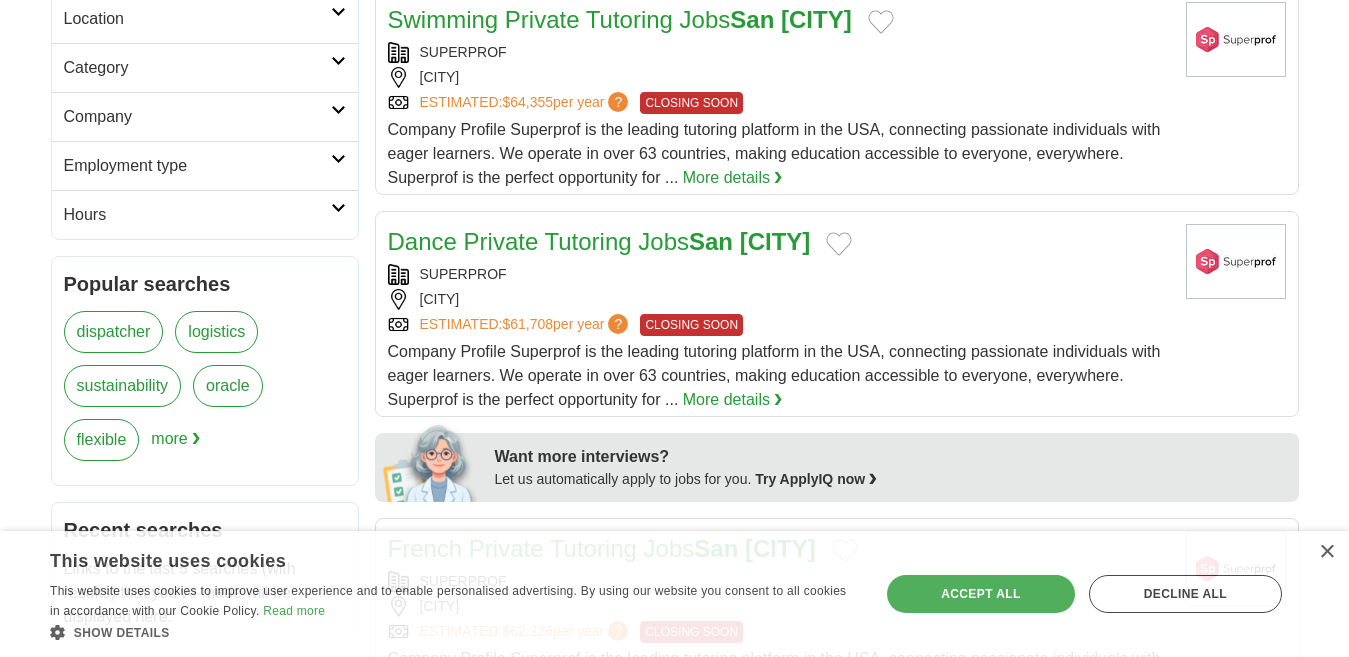 click on "Accept all" at bounding box center (981, 594) 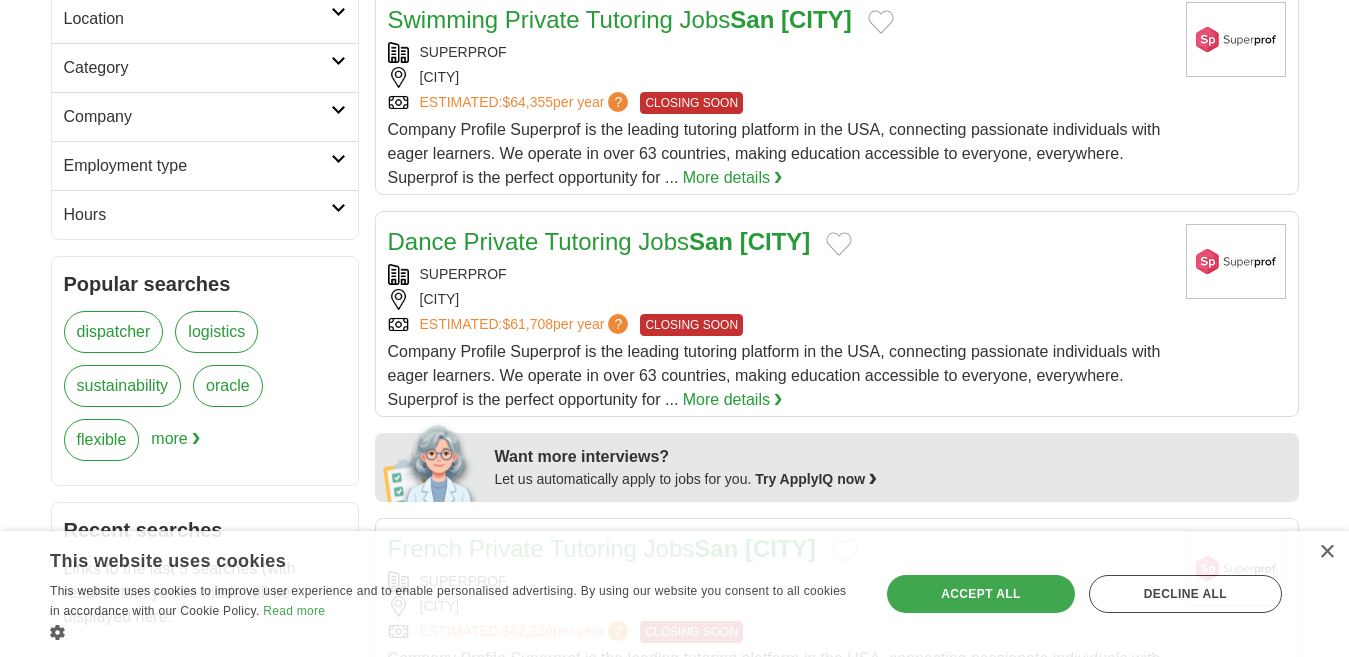 click on "Swimming Private Tutoring Jobs [CITY] [CITY]
SUPERPROF
[CITY]
ESTIMATED:
$64,355
per year
?
CLOSING SOON
CLOSING SOON
More details ❯" at bounding box center [837, 92] 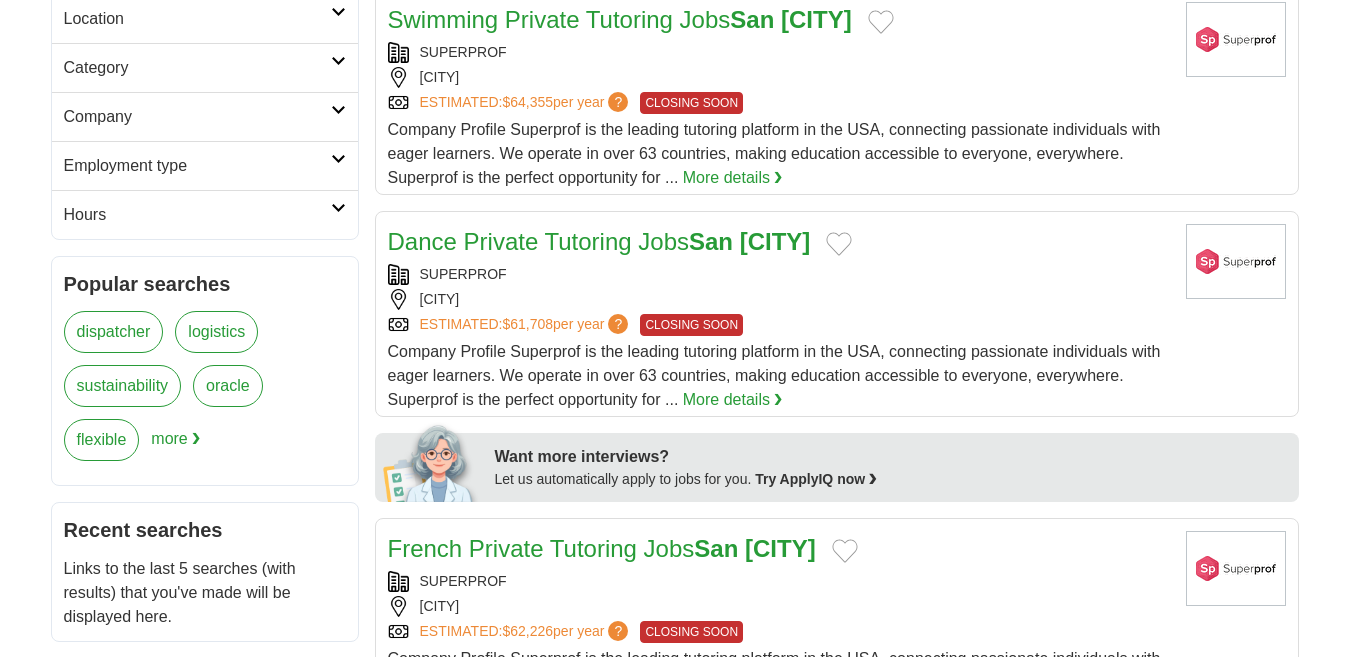 click at bounding box center [338, 110] 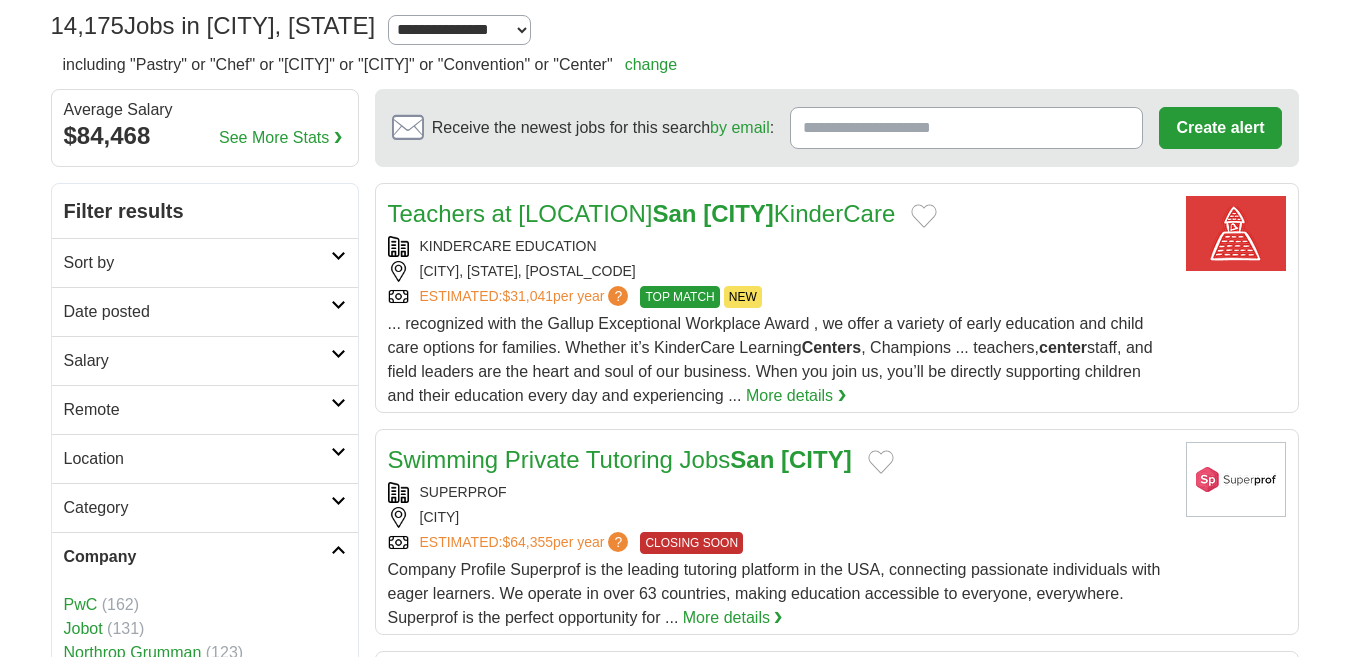 scroll, scrollTop: 95, scrollLeft: 0, axis: vertical 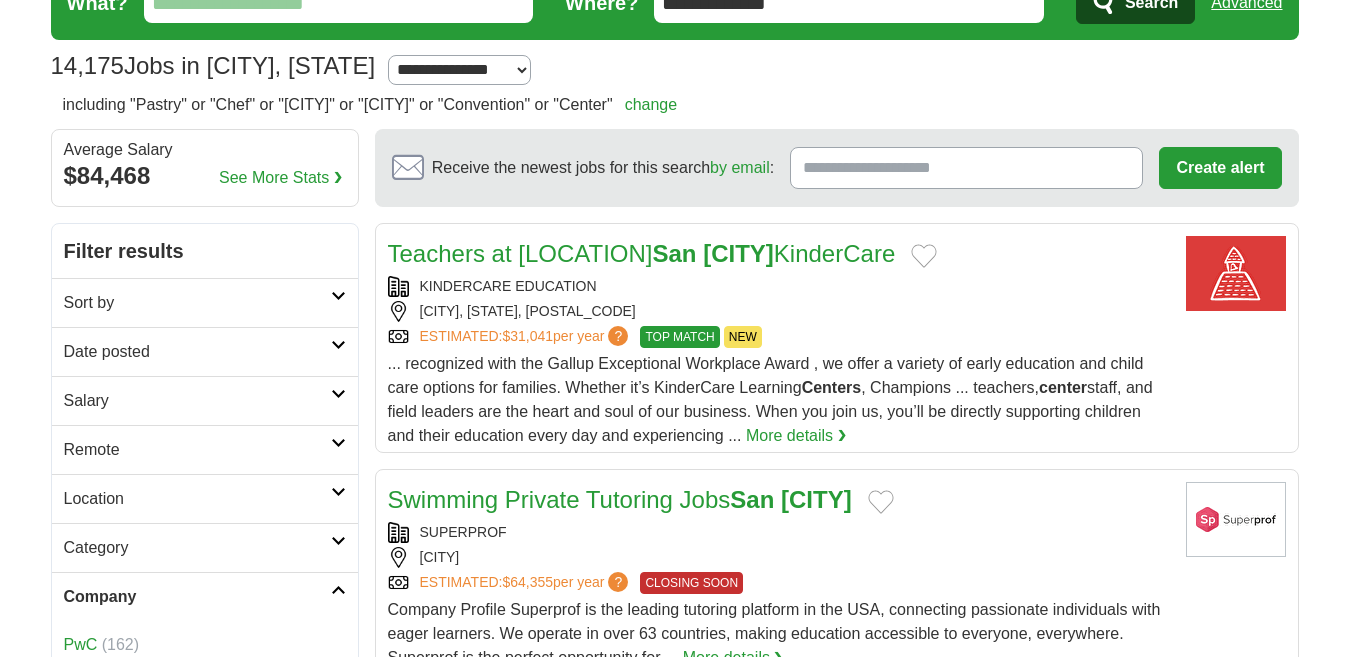 click at bounding box center [338, 296] 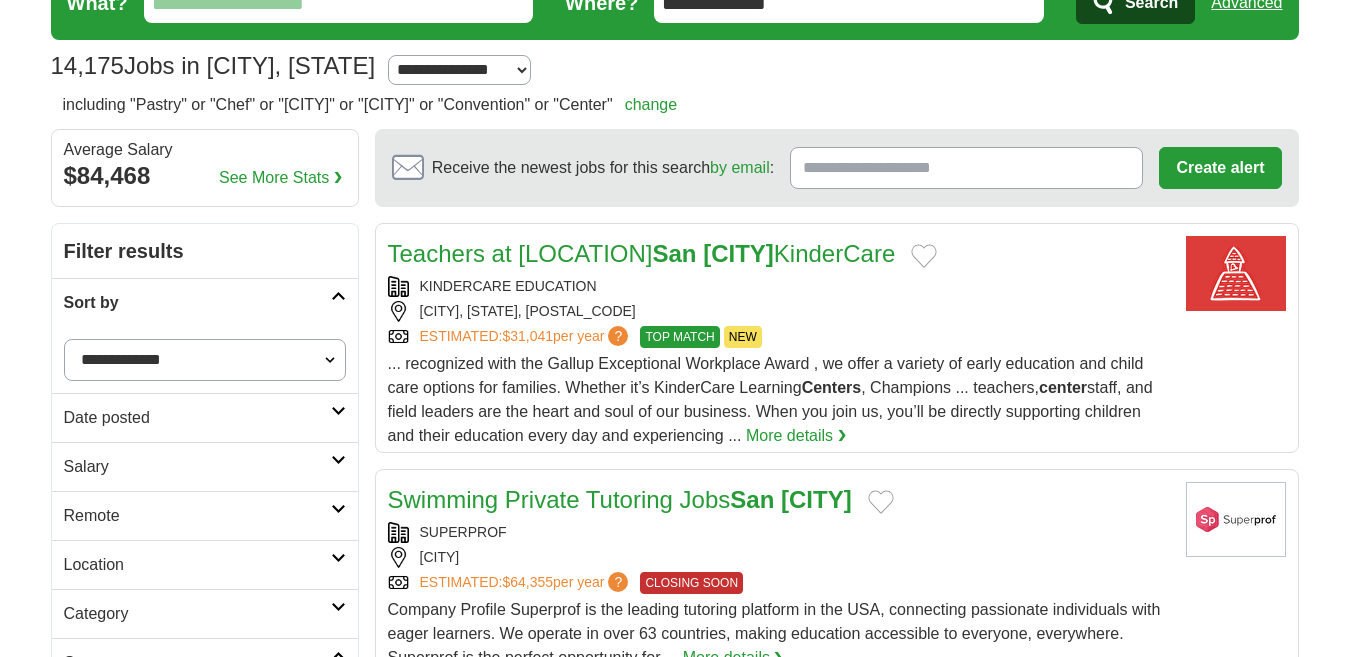click at bounding box center [338, 607] 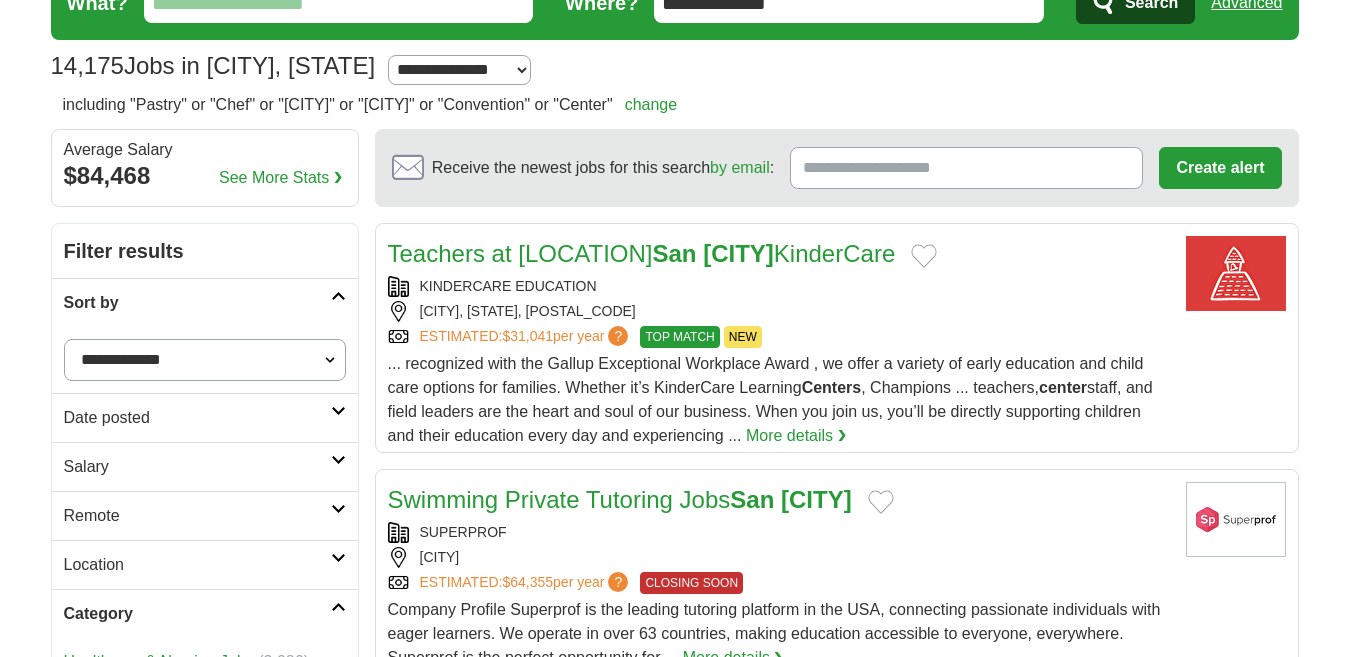 click on "Category" at bounding box center (197, 614) 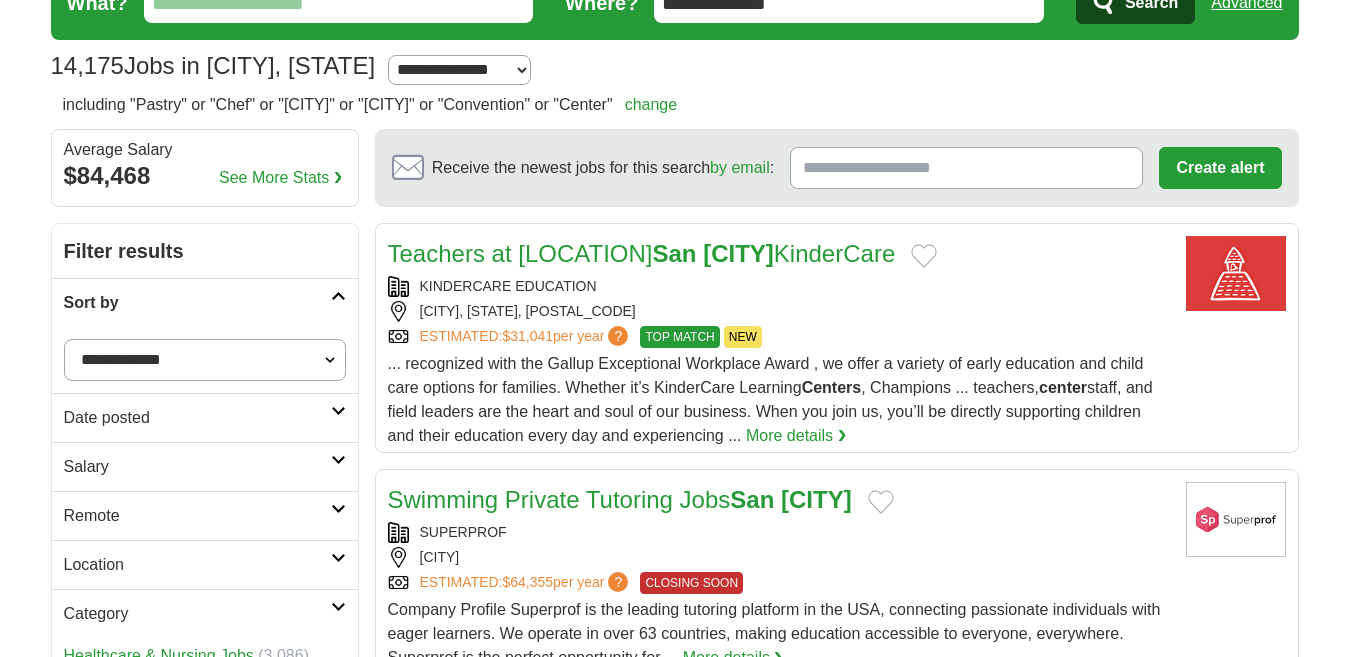 click on "Category" at bounding box center (197, 614) 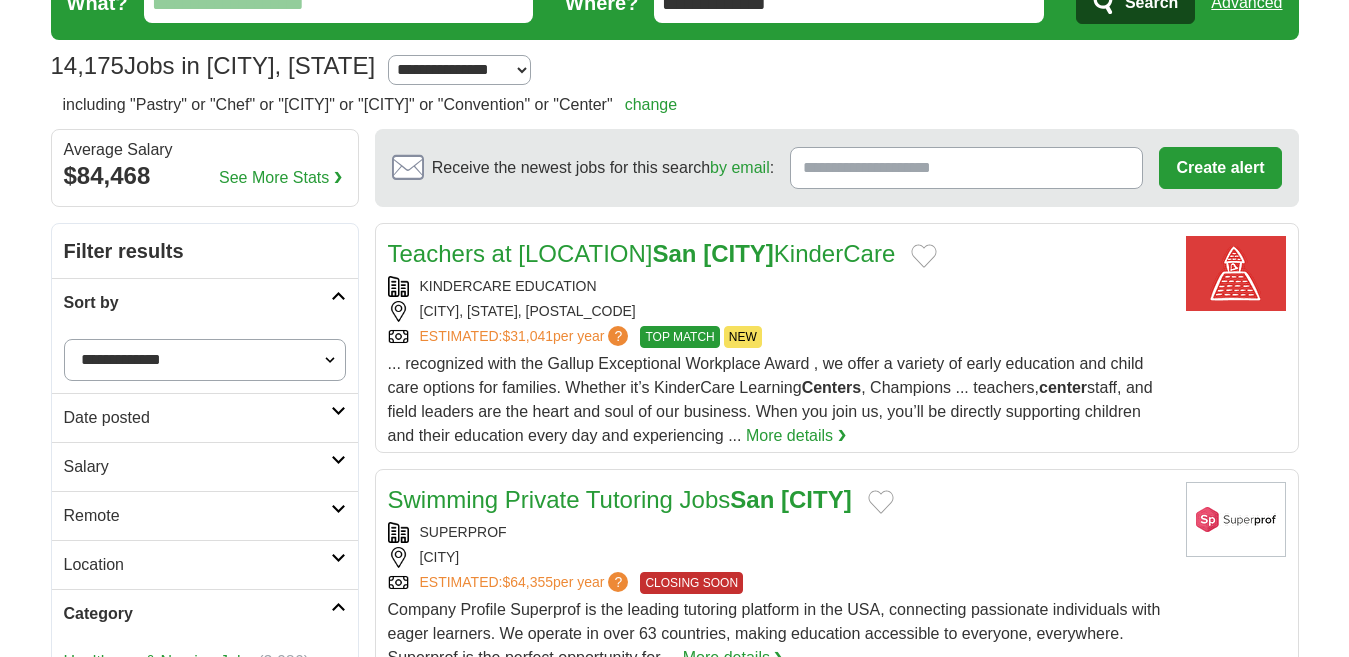 click on "**********" at bounding box center (459, 70) 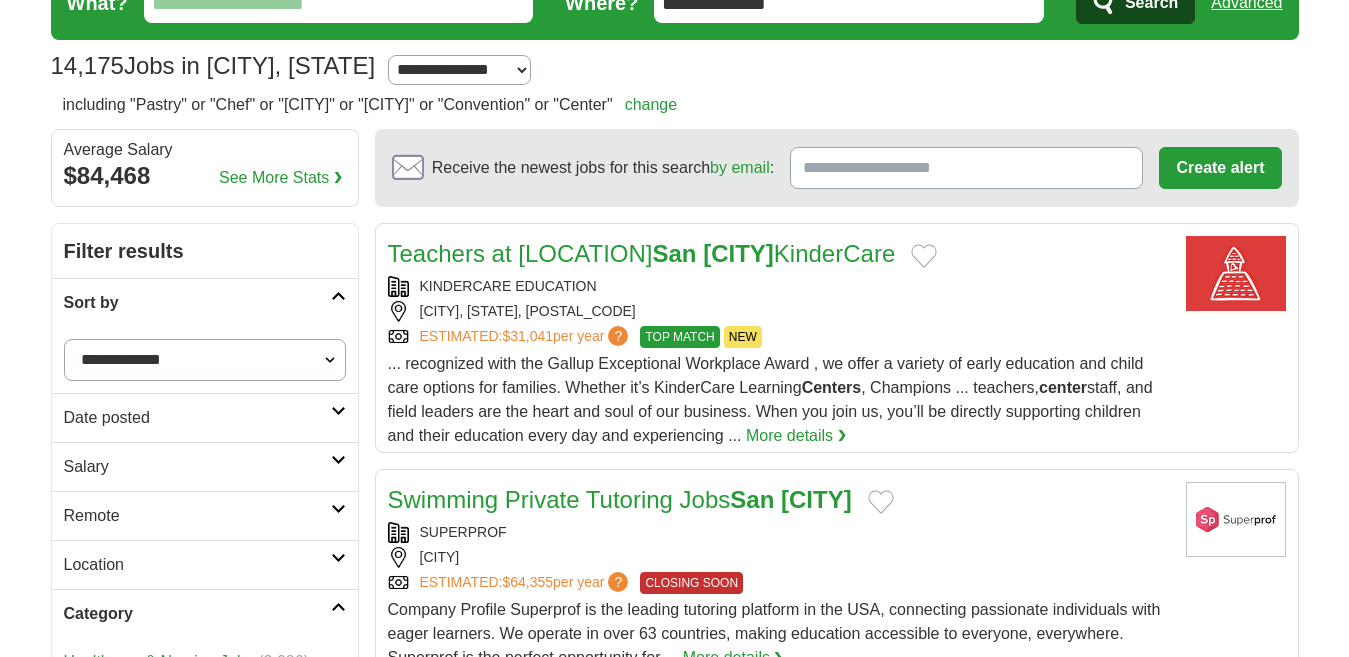 click on "**********" at bounding box center [459, 70] 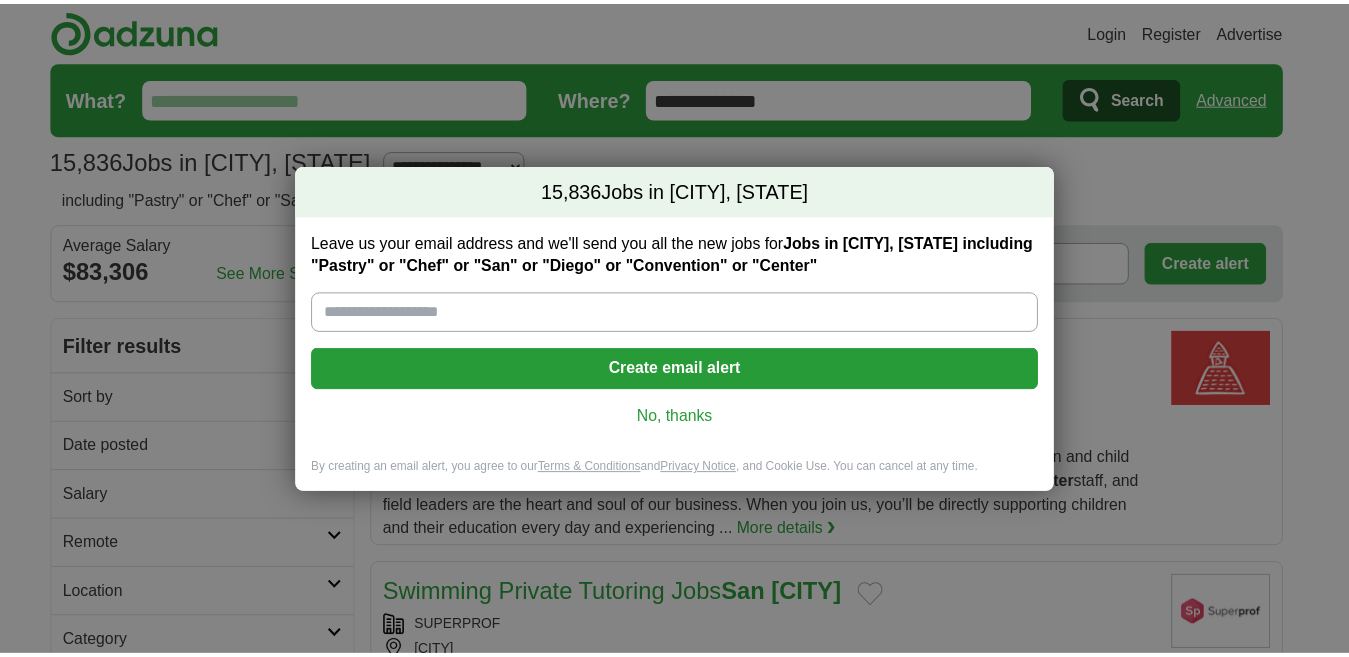 scroll, scrollTop: 0, scrollLeft: 0, axis: both 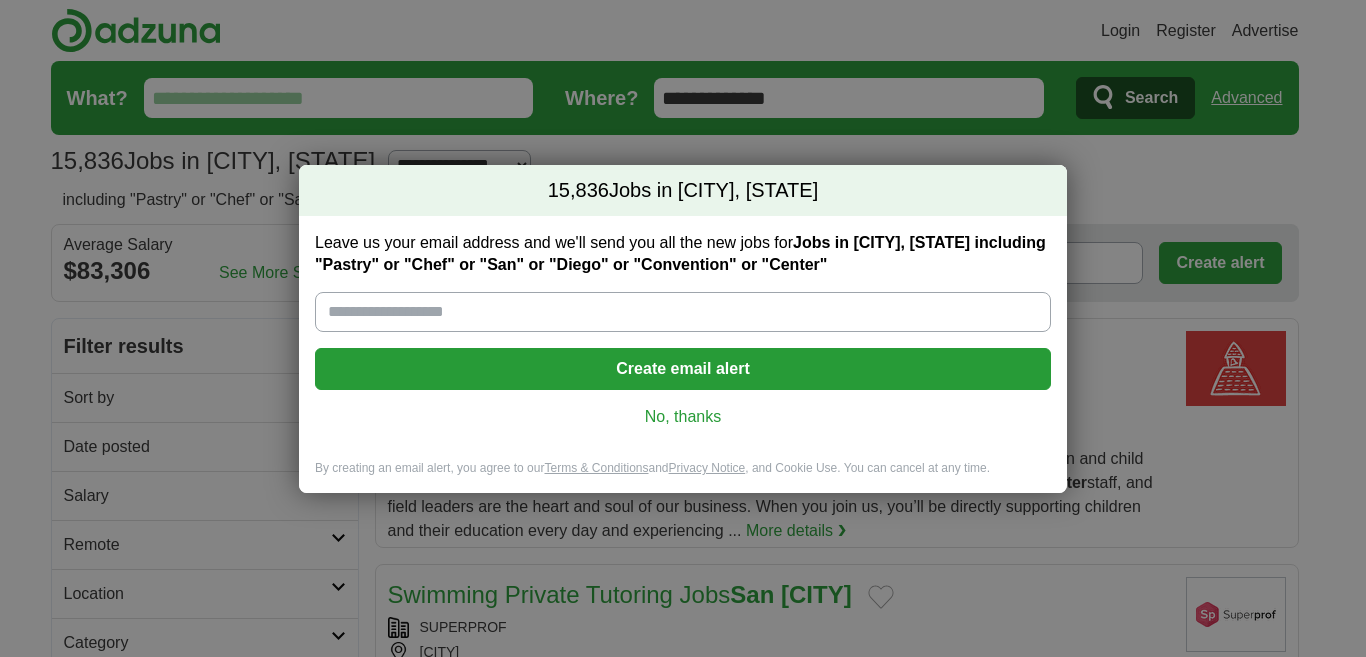 click on "Create email alert" at bounding box center [683, 369] 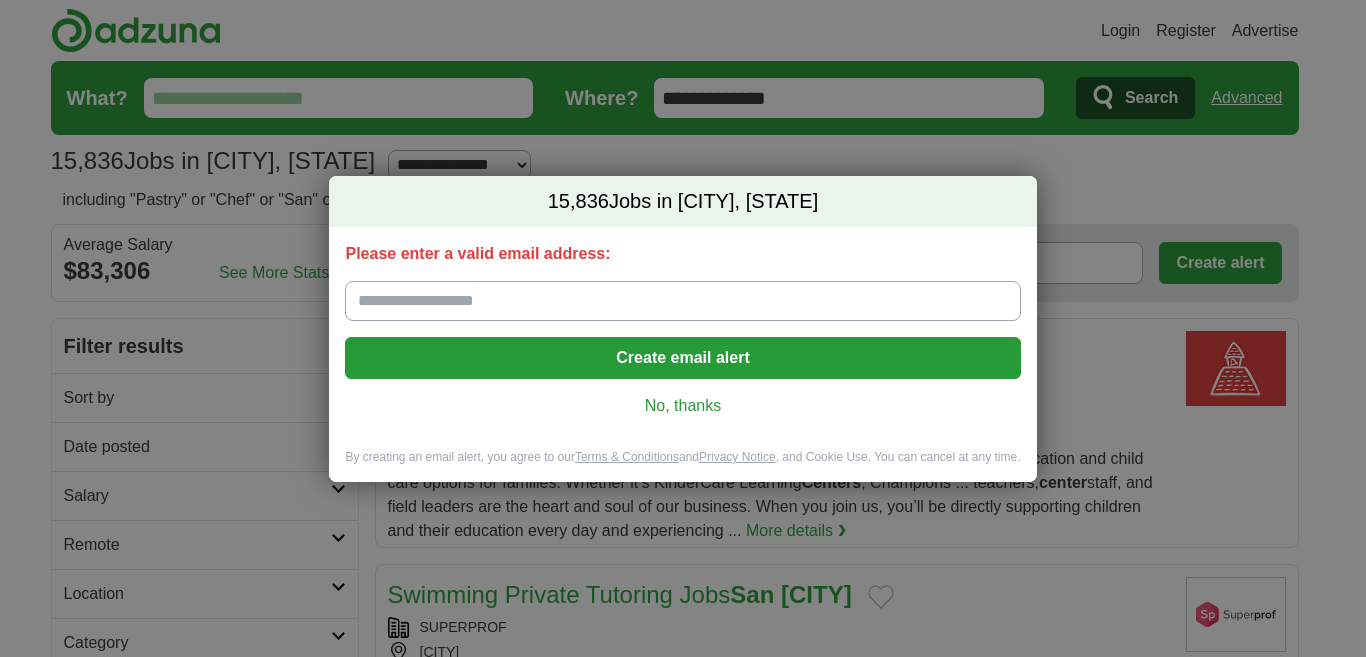 click on "Please enter a valid email address:" at bounding box center (682, 301) 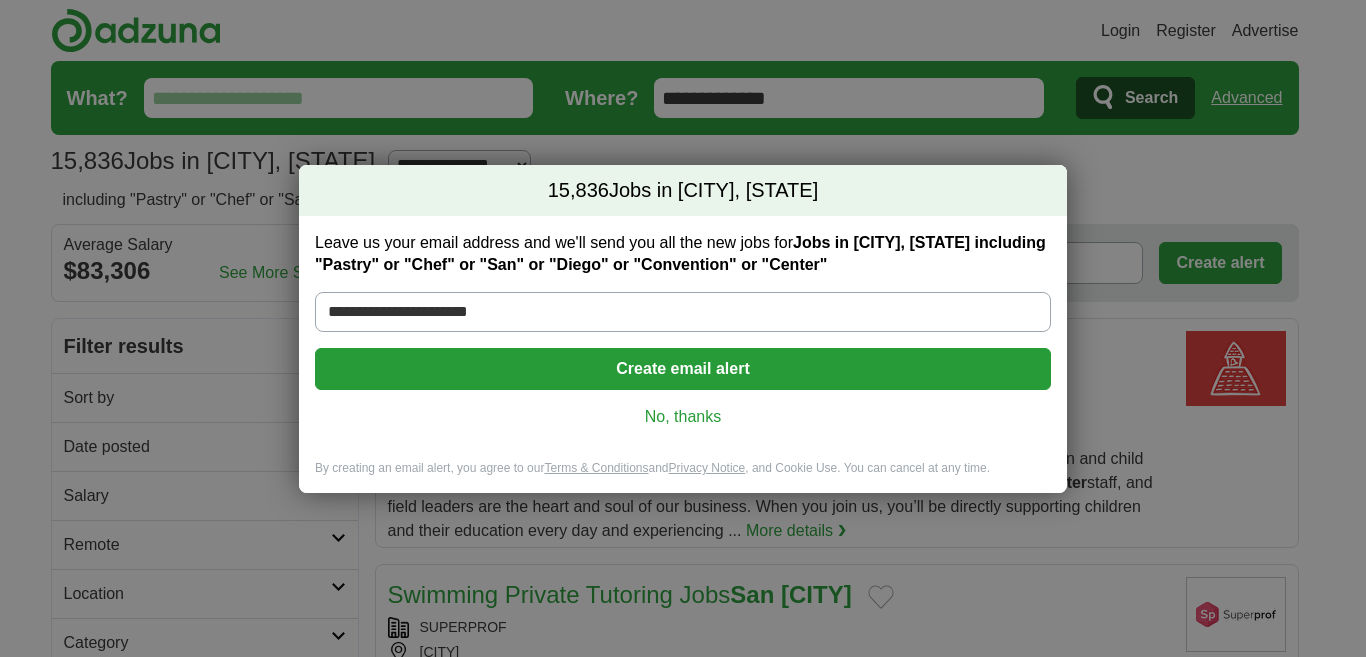 type on "**********" 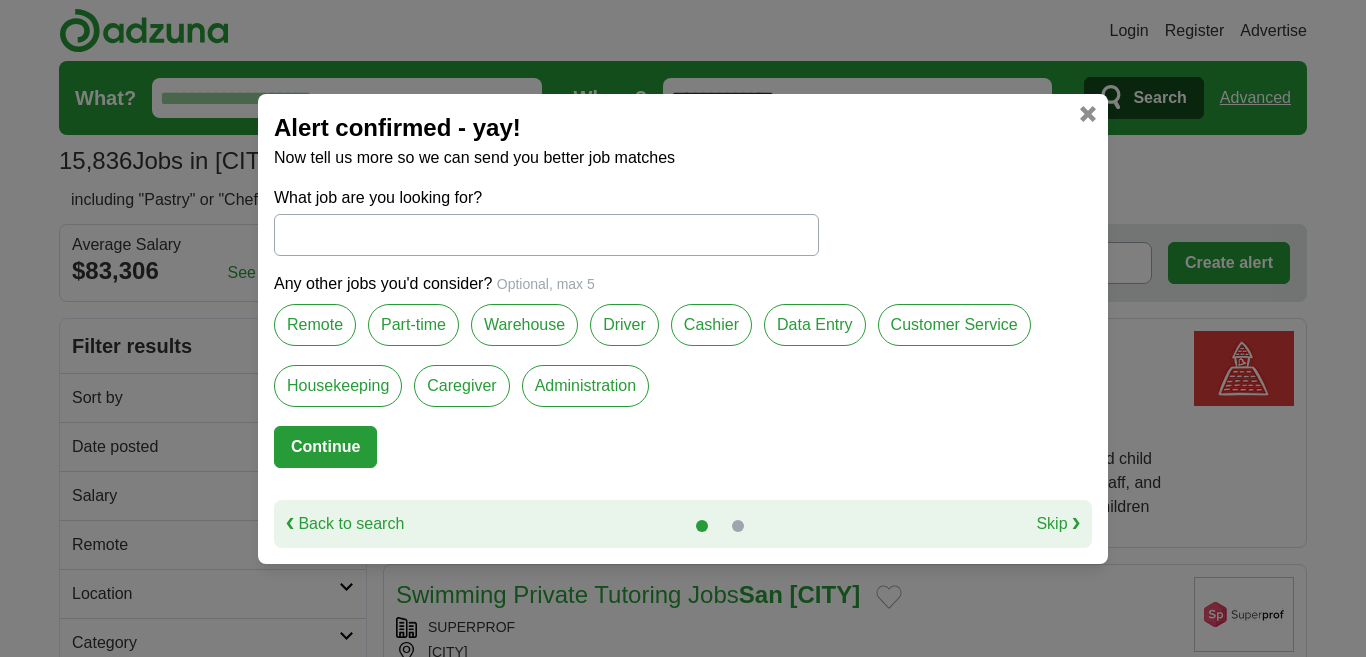 click on "Any other jobs you'd consider?   Optional, max 5 Remote Part-time Warehouse Driver Cashier Data Entry Customer Service Housekeeping Caregiver Administration" at bounding box center (683, 349) 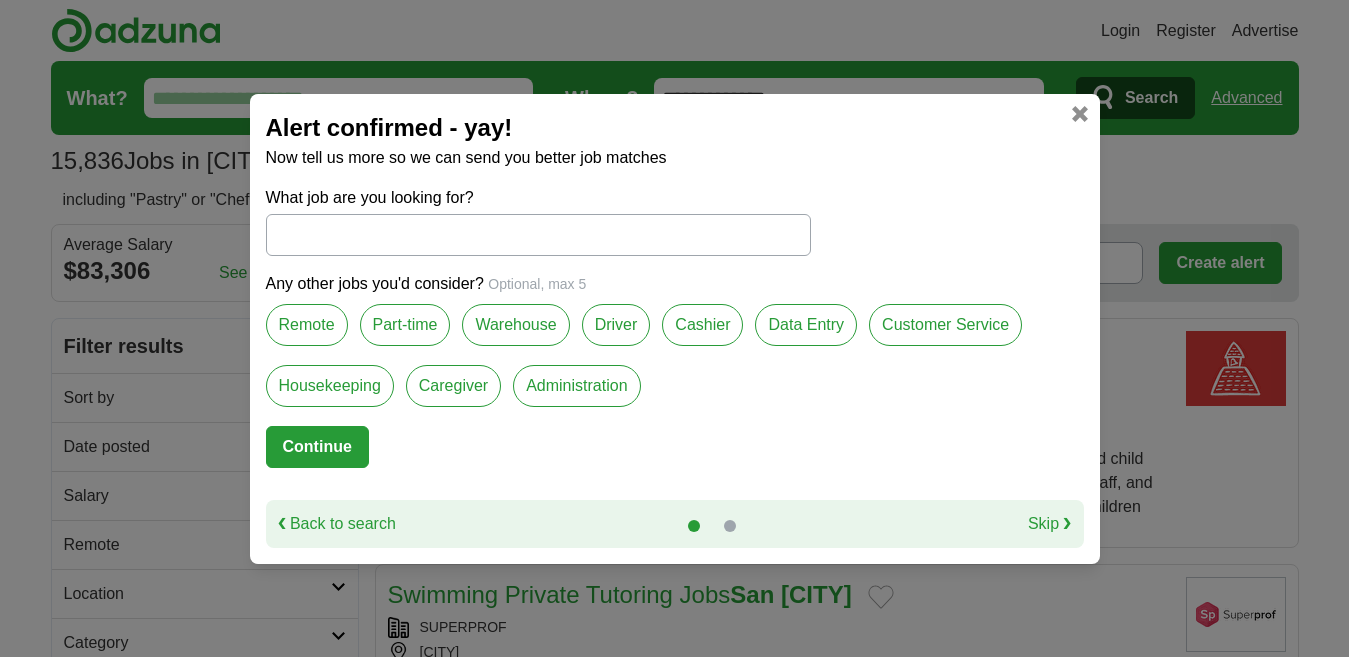 click on "What job are you looking for?" at bounding box center (538, 235) 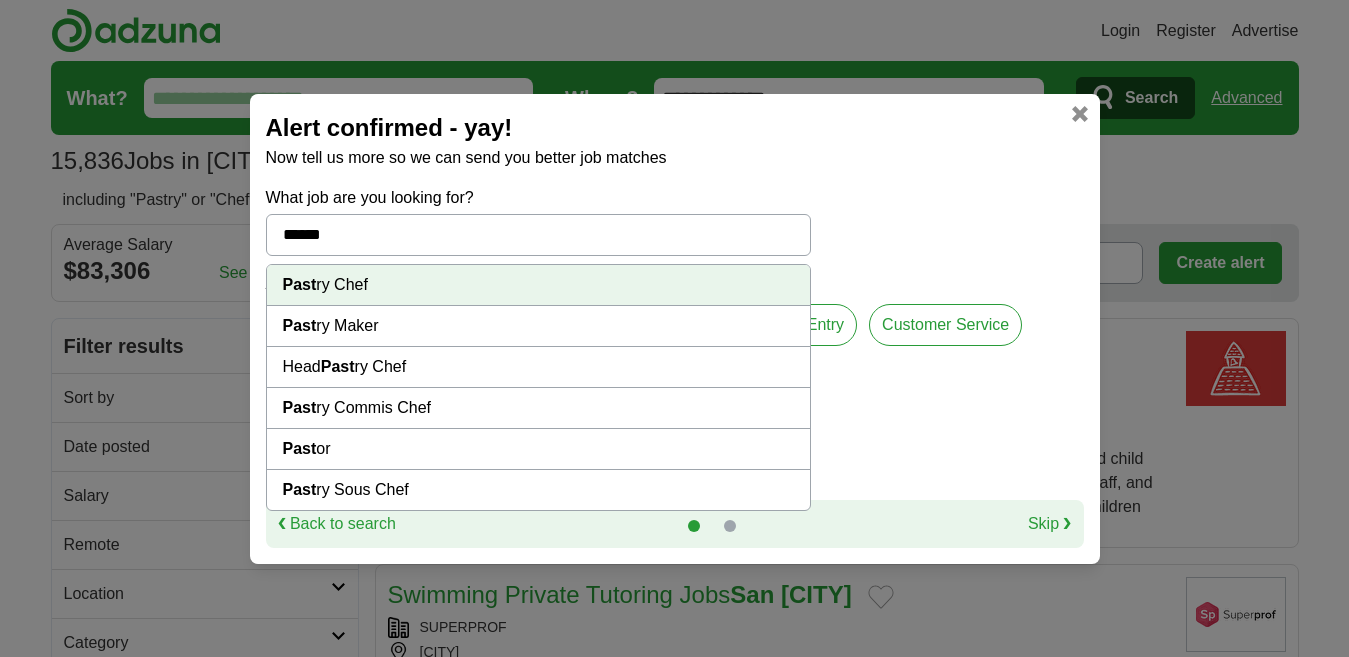 click on "Past ry Chef" at bounding box center (538, 285) 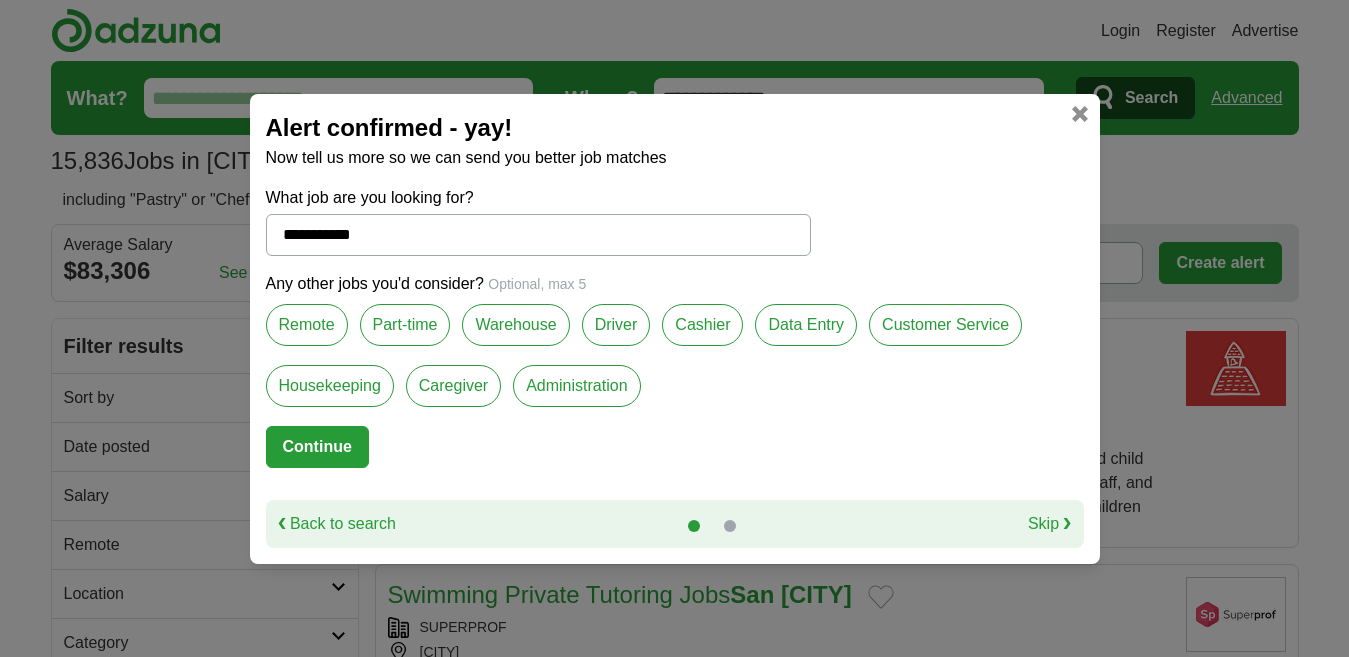 click on "Continue" at bounding box center [317, 447] 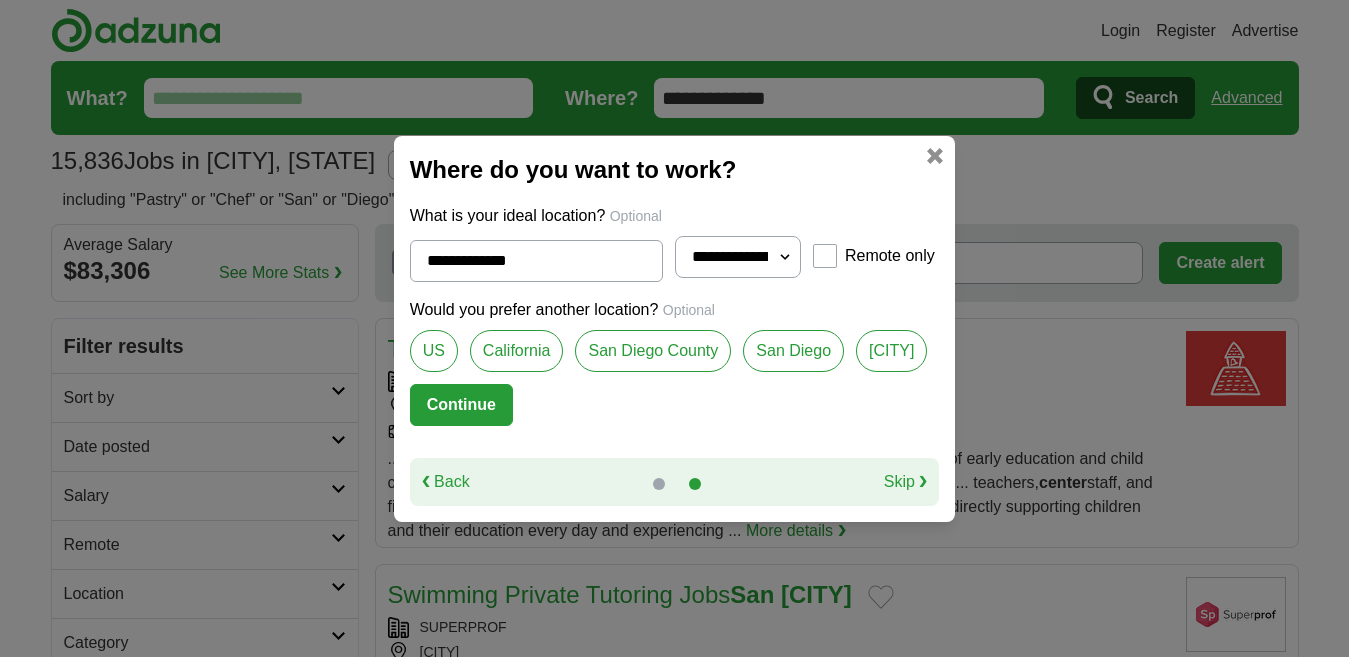 click on "**********" at bounding box center (738, 257) 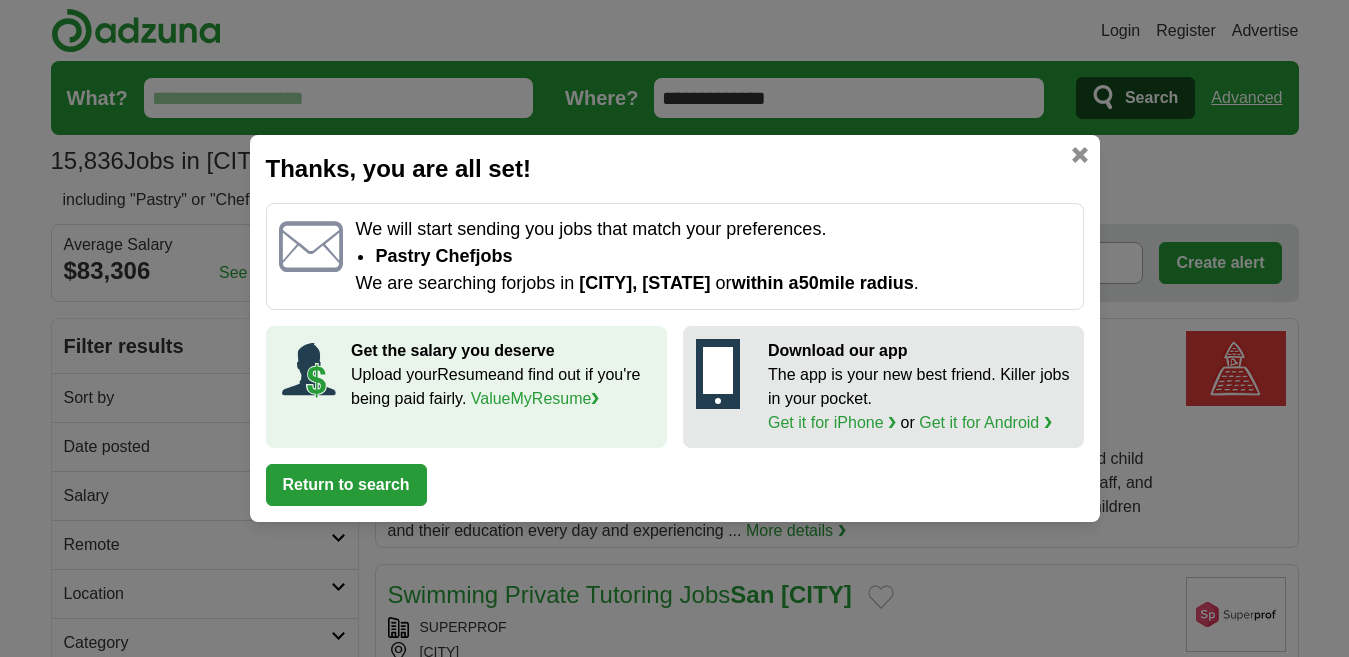 click on "Return to search" at bounding box center [346, 485] 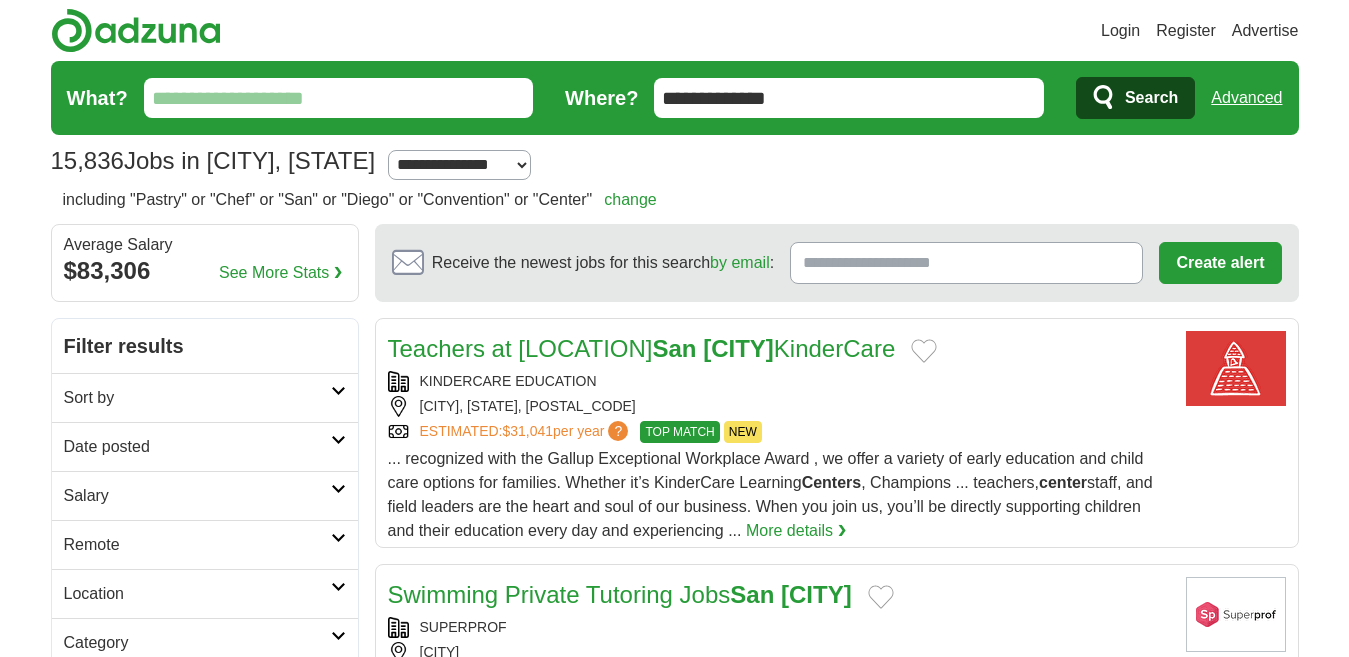 click on "What?" at bounding box center (339, 98) 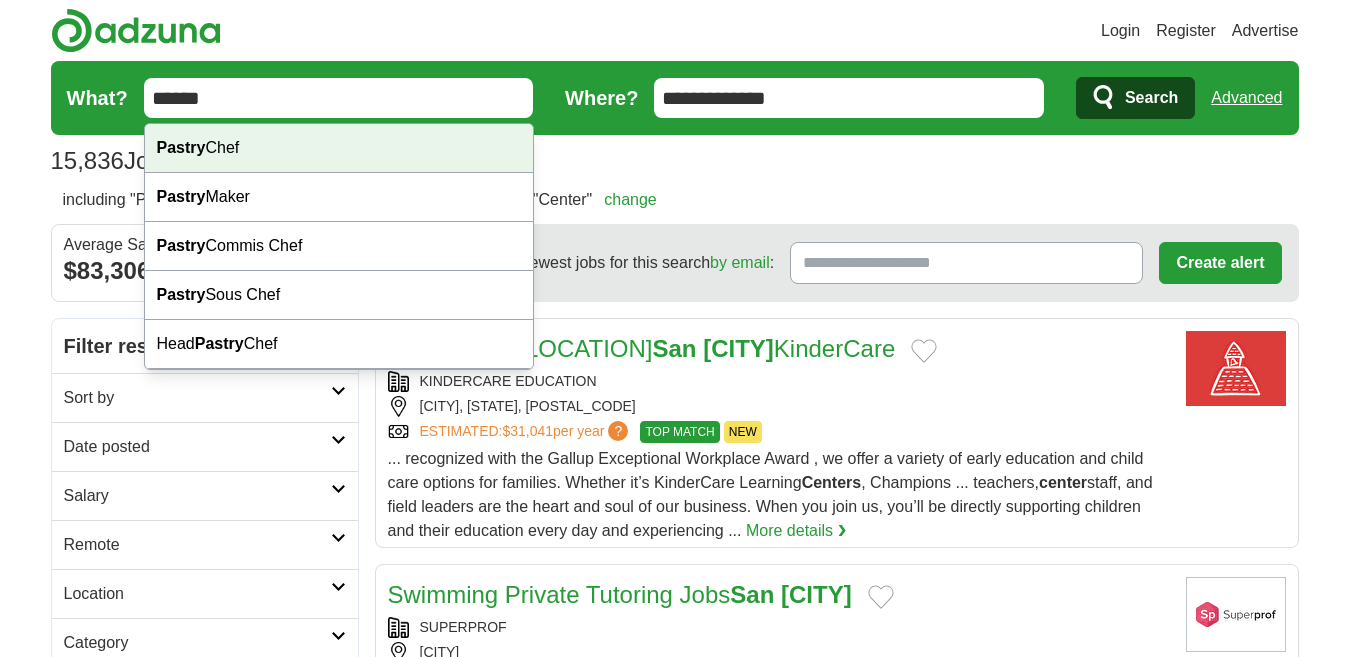 click on "Pastry  Chef" at bounding box center [339, 148] 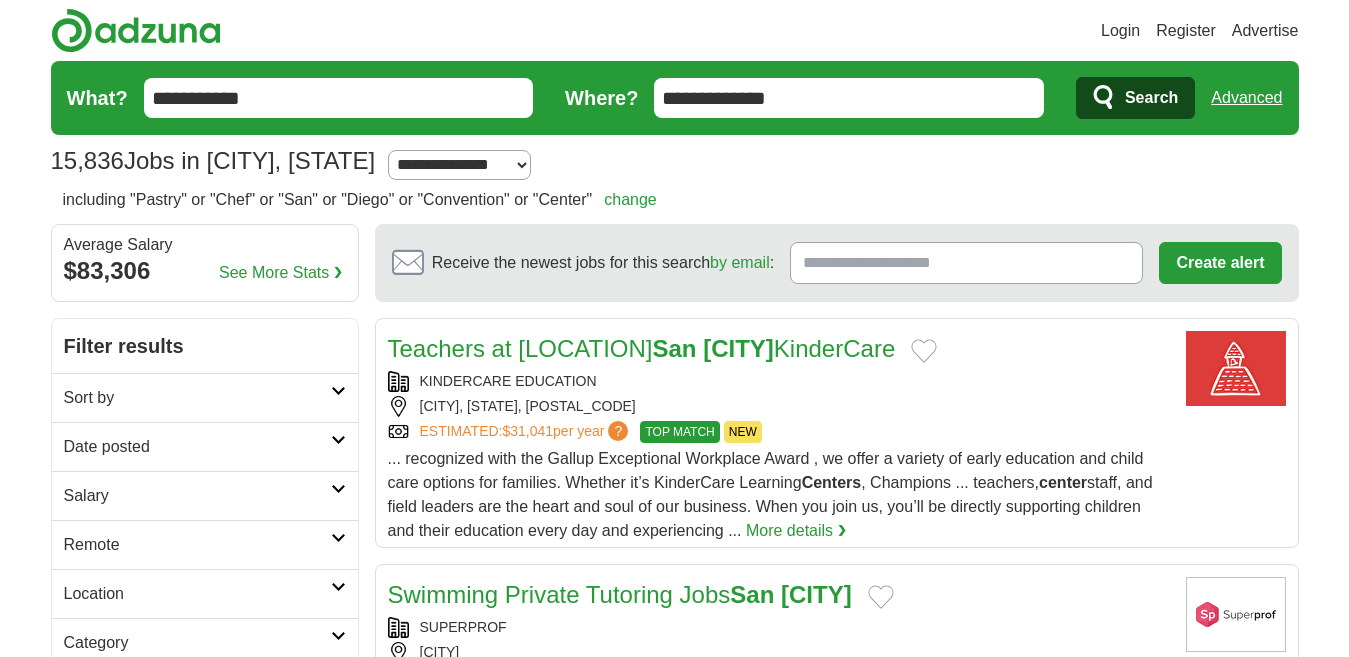 click on "Search" at bounding box center (1135, 98) 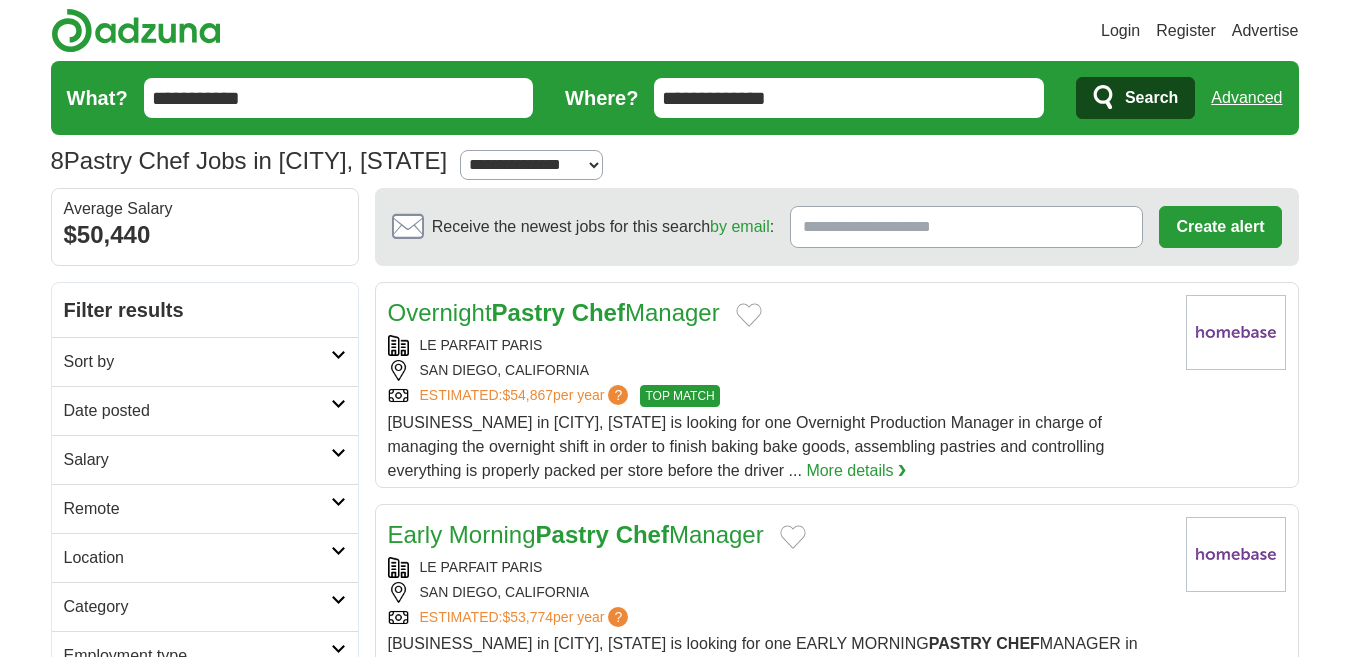 scroll, scrollTop: 0, scrollLeft: 0, axis: both 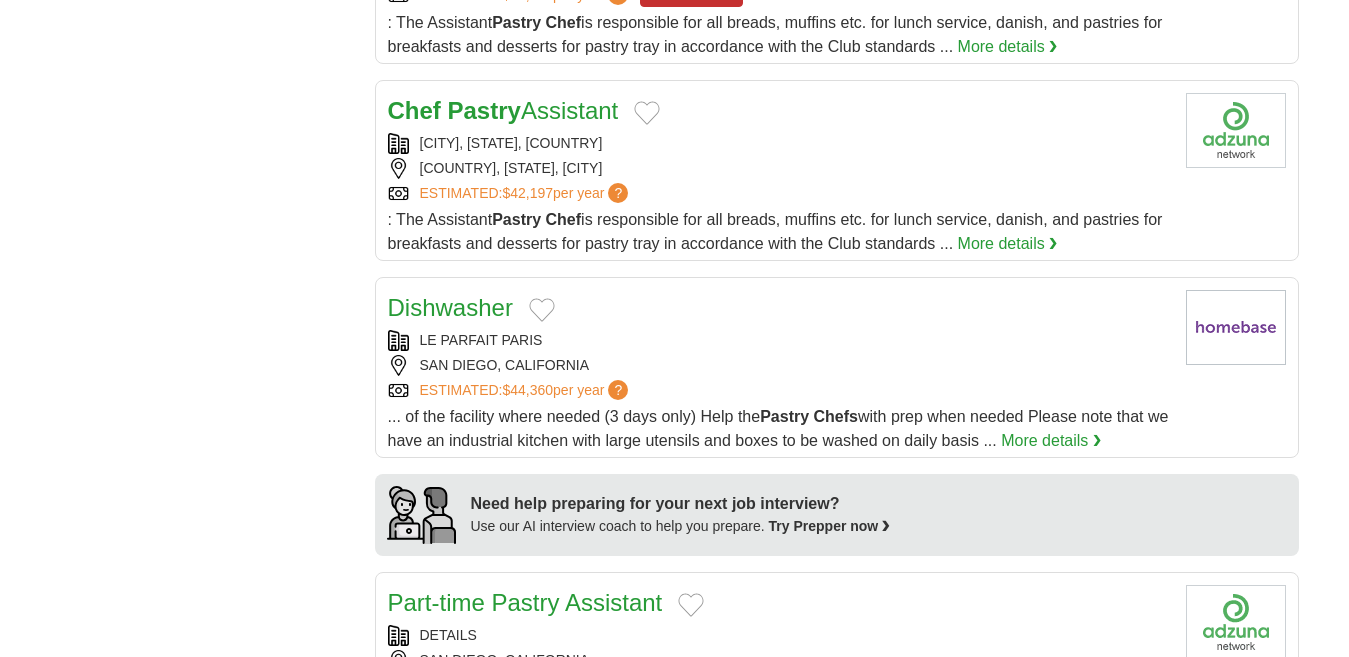 click on "Chef   Pastry  Assistant" at bounding box center [503, 110] 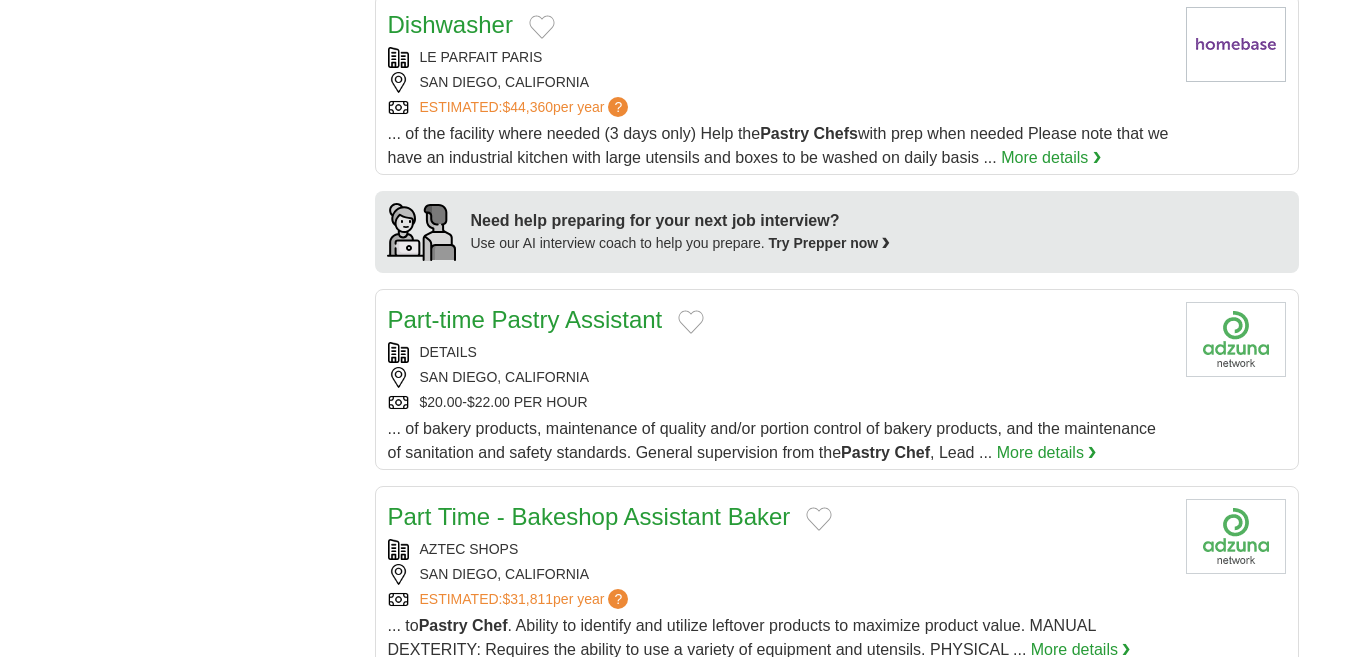scroll, scrollTop: 1456, scrollLeft: 0, axis: vertical 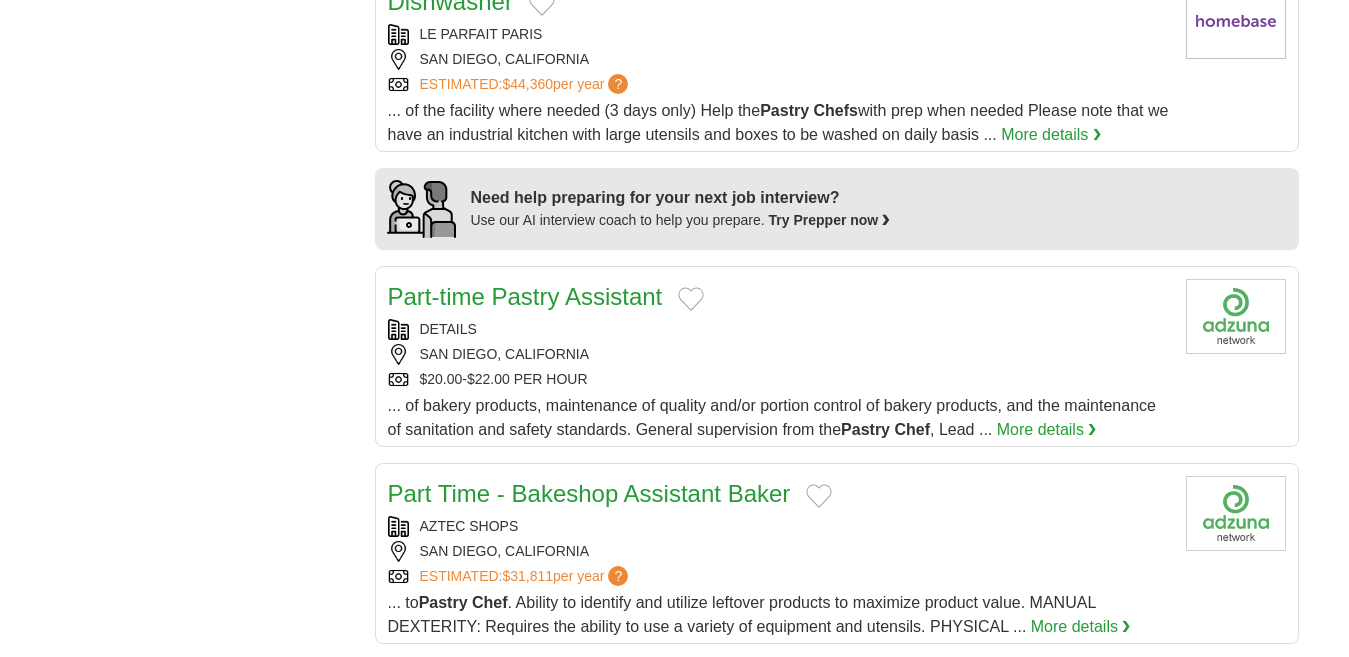 click on "Part-time Pastry Assistant" at bounding box center [525, 296] 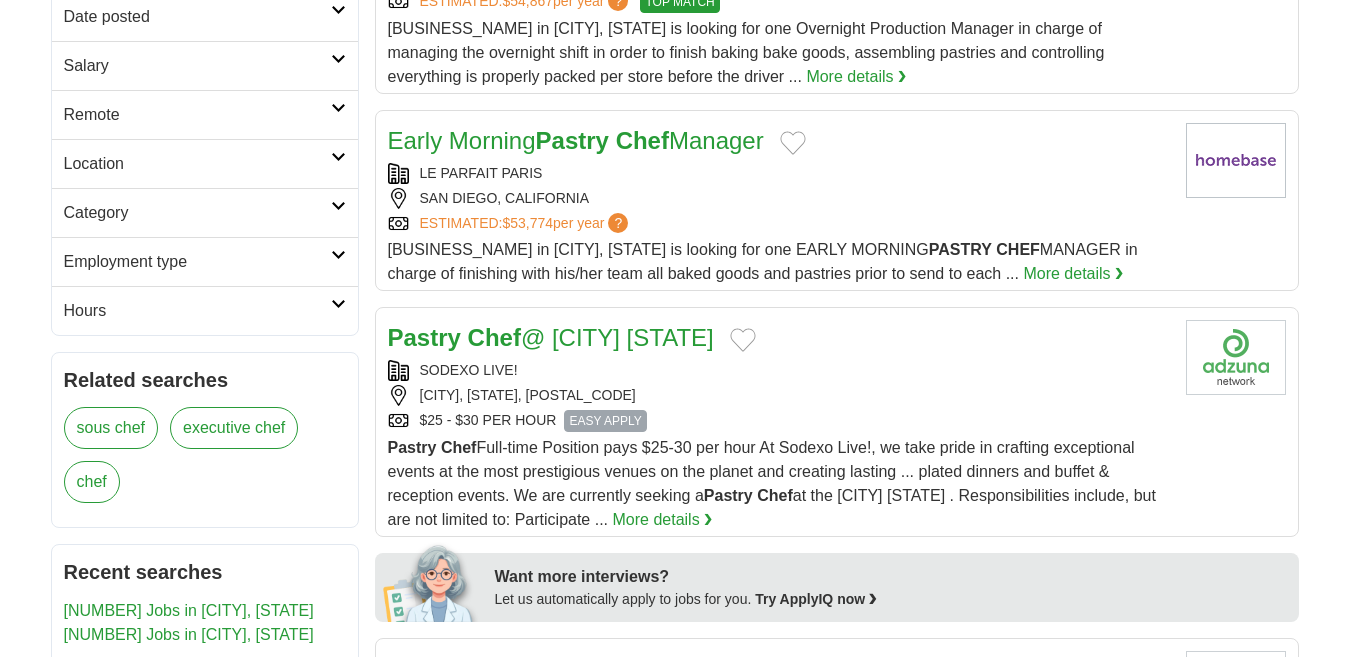 scroll, scrollTop: 383, scrollLeft: 0, axis: vertical 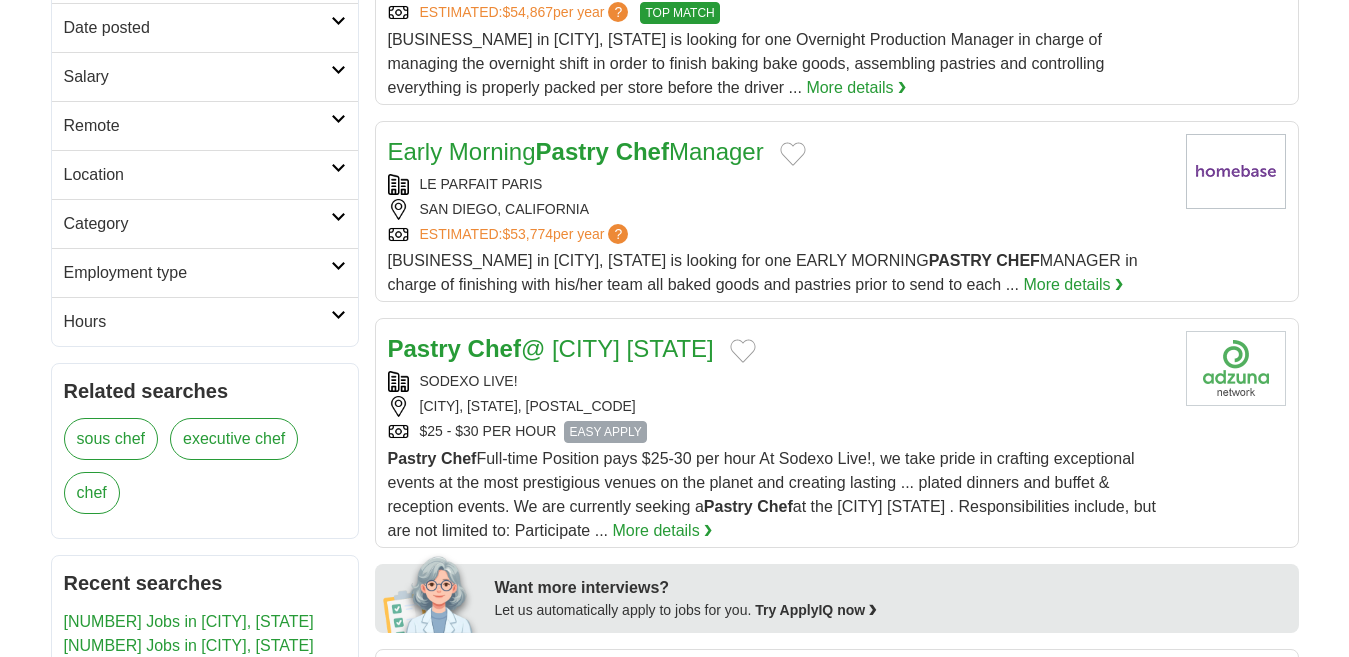 click on "Pastry   Chef  @ San Diego Convention Center" at bounding box center [551, 348] 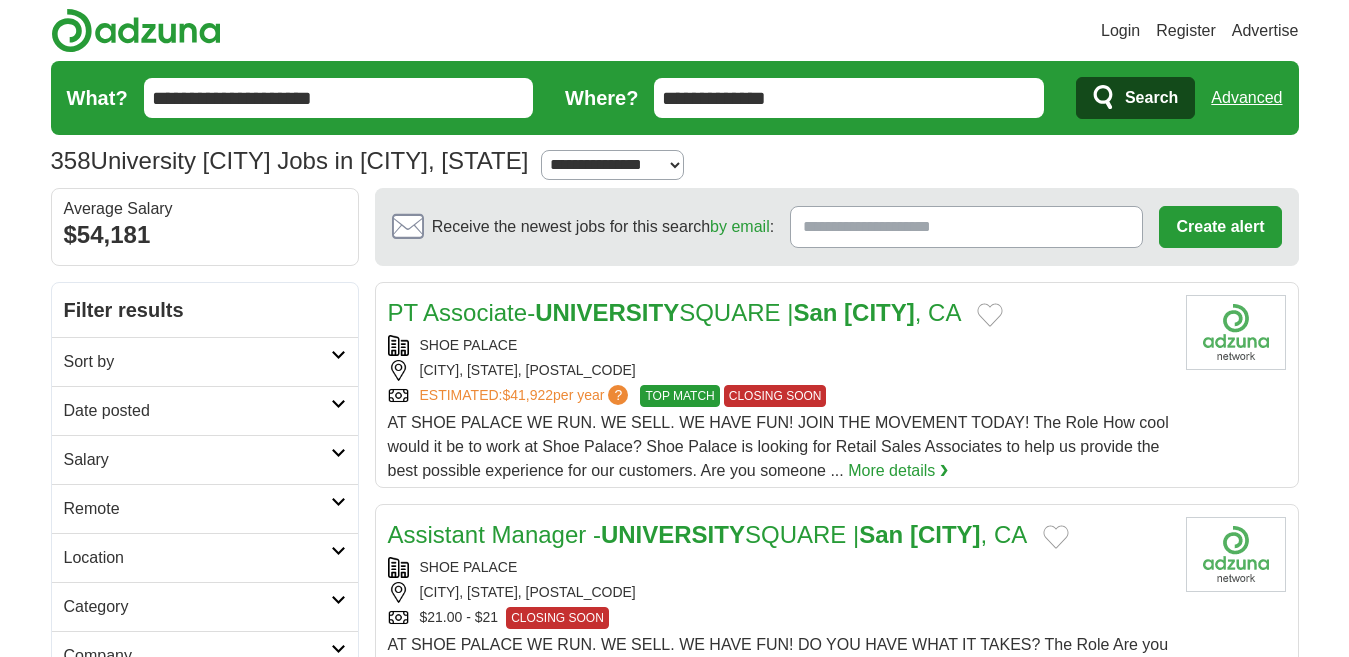 scroll, scrollTop: 0, scrollLeft: 0, axis: both 